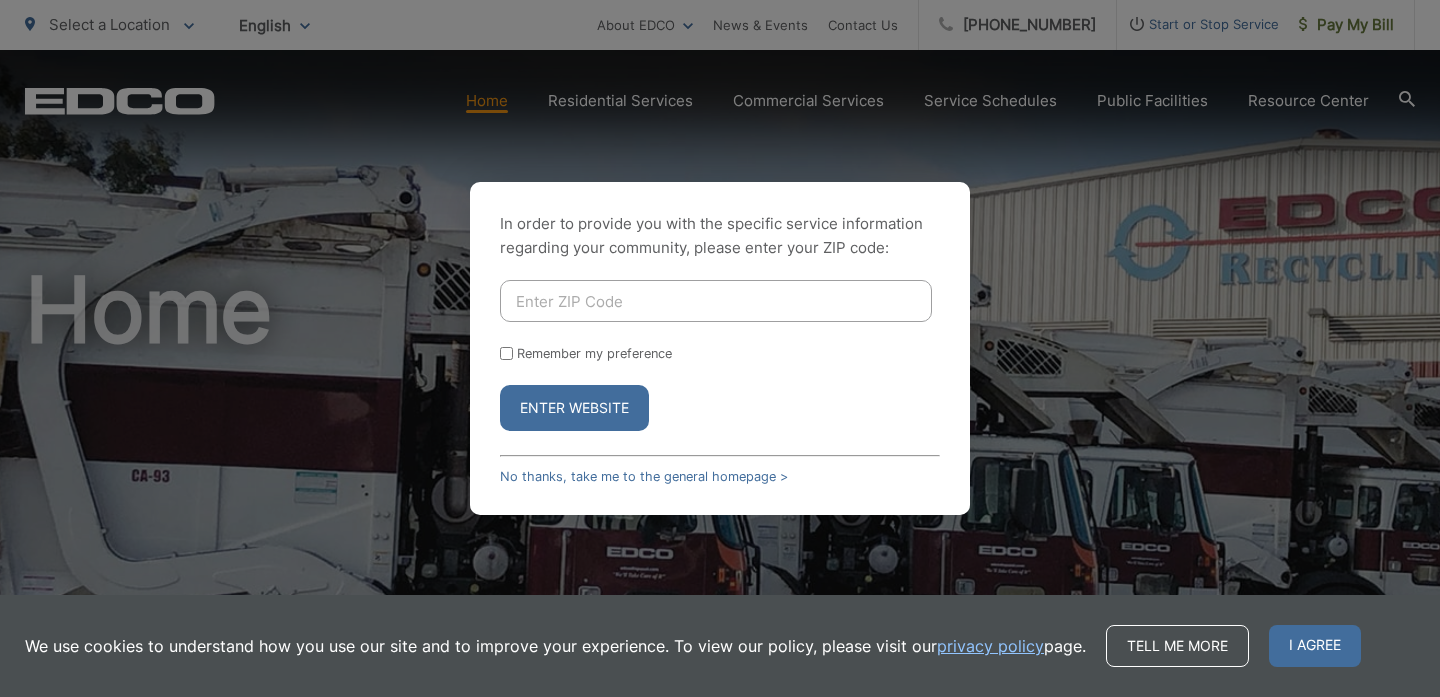 scroll, scrollTop: 0, scrollLeft: 0, axis: both 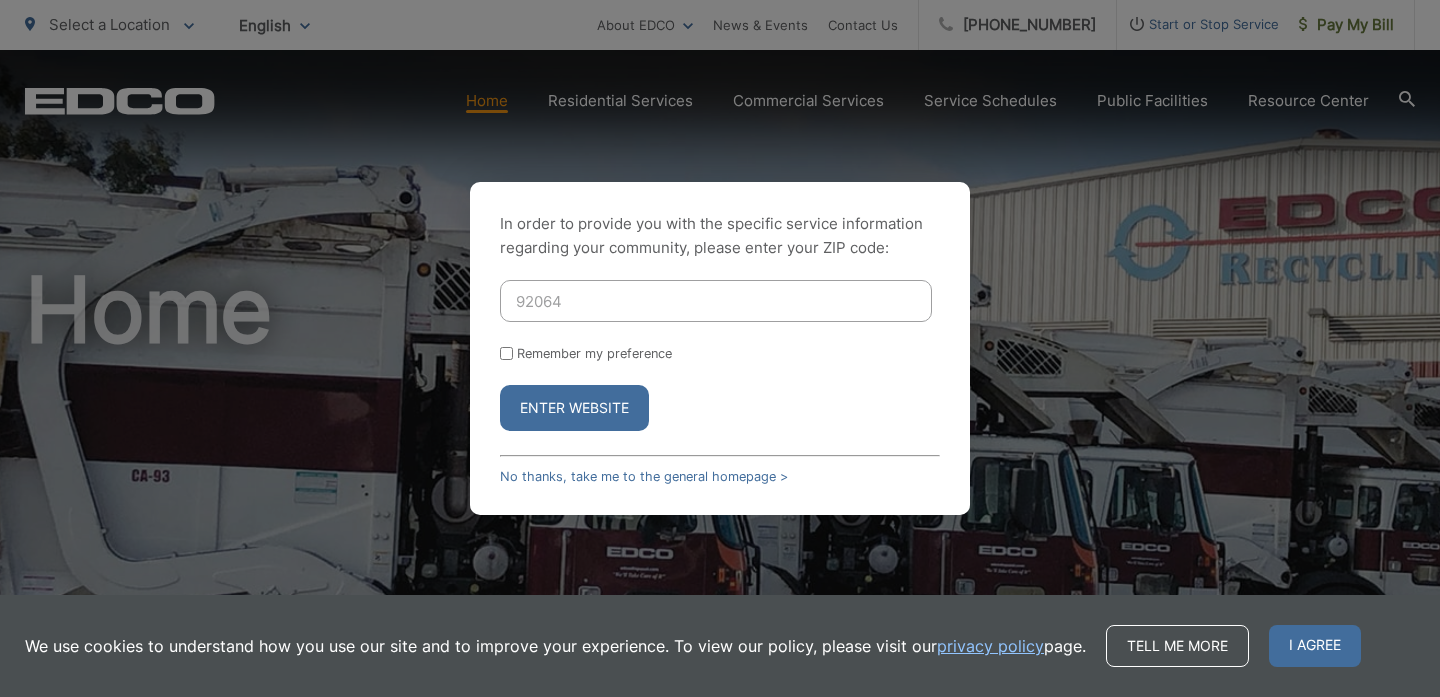 type on "92064" 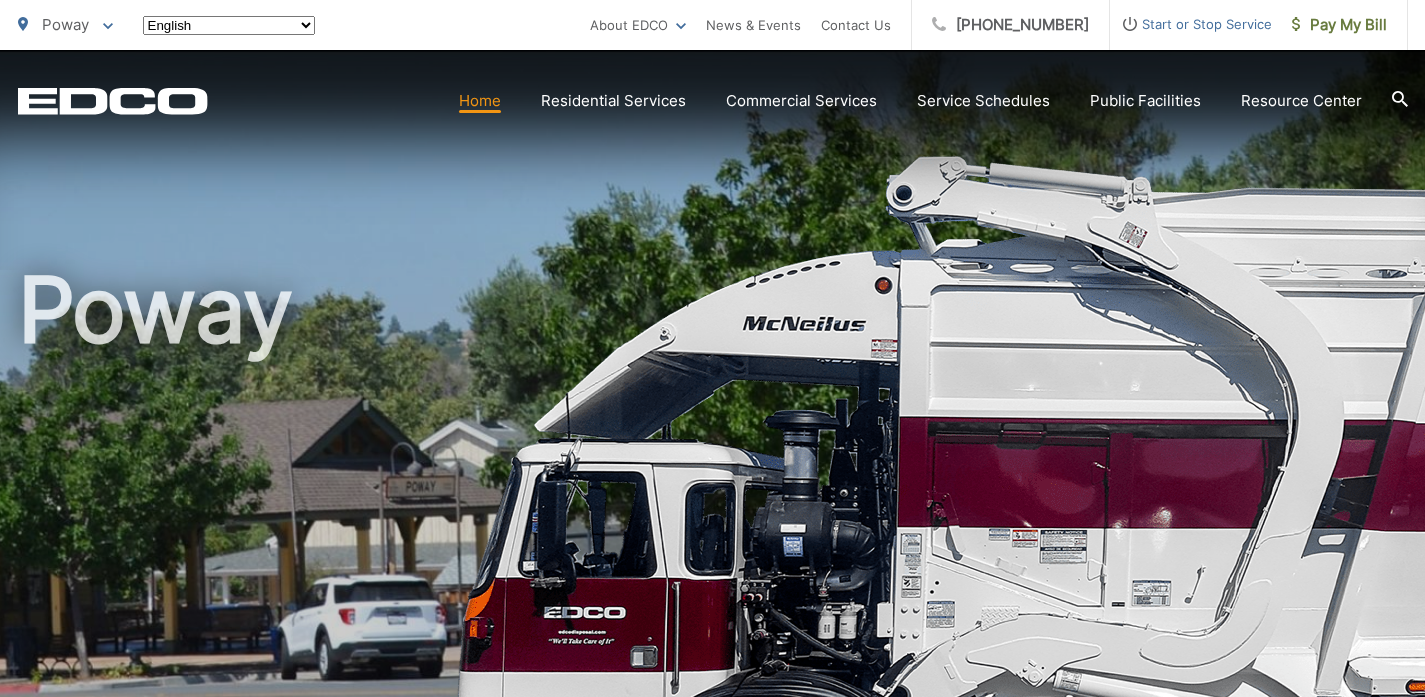 scroll, scrollTop: 0, scrollLeft: 0, axis: both 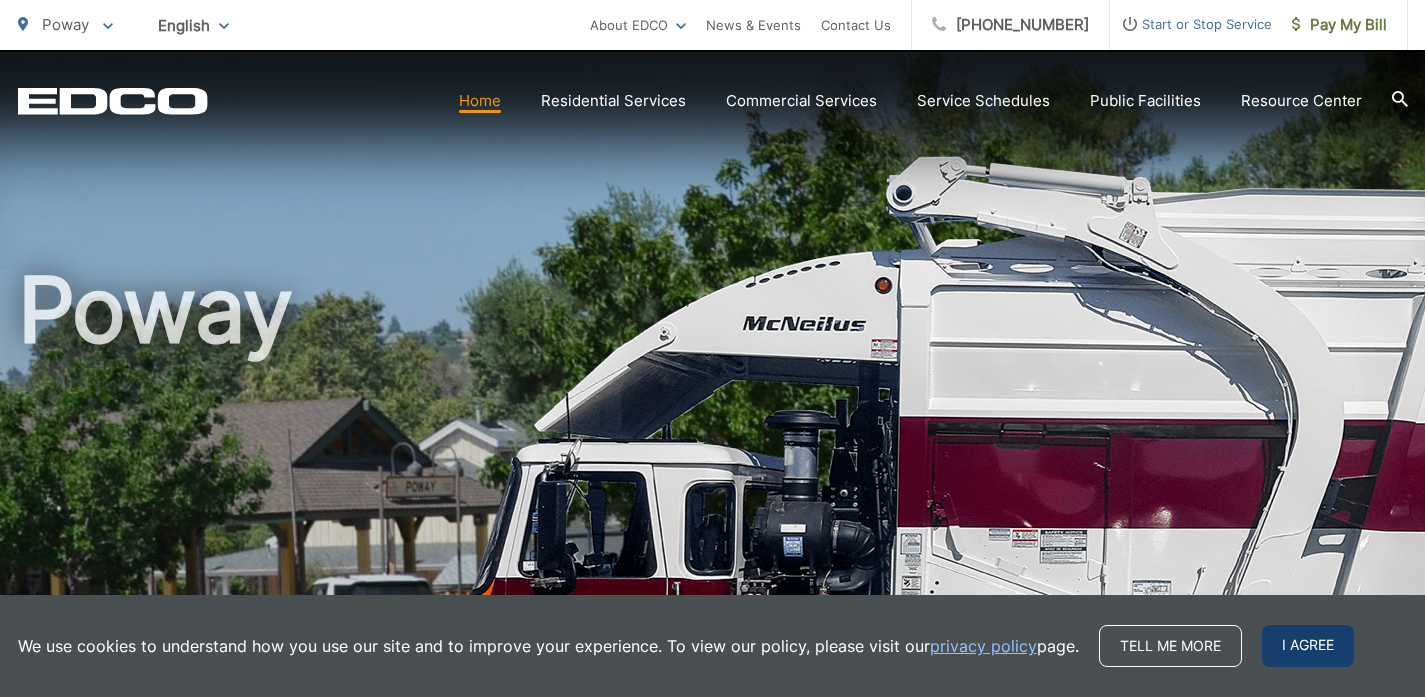 click on "I agree" at bounding box center [1308, 646] 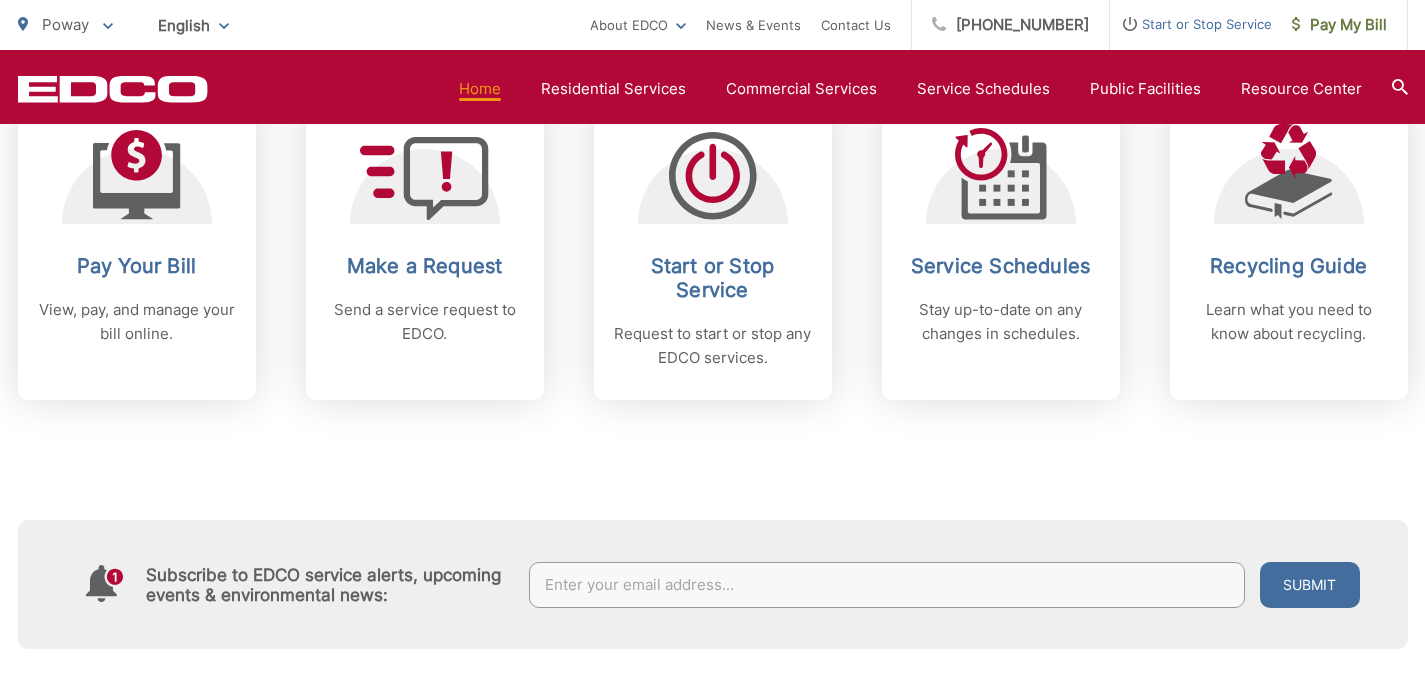 scroll, scrollTop: 909, scrollLeft: 0, axis: vertical 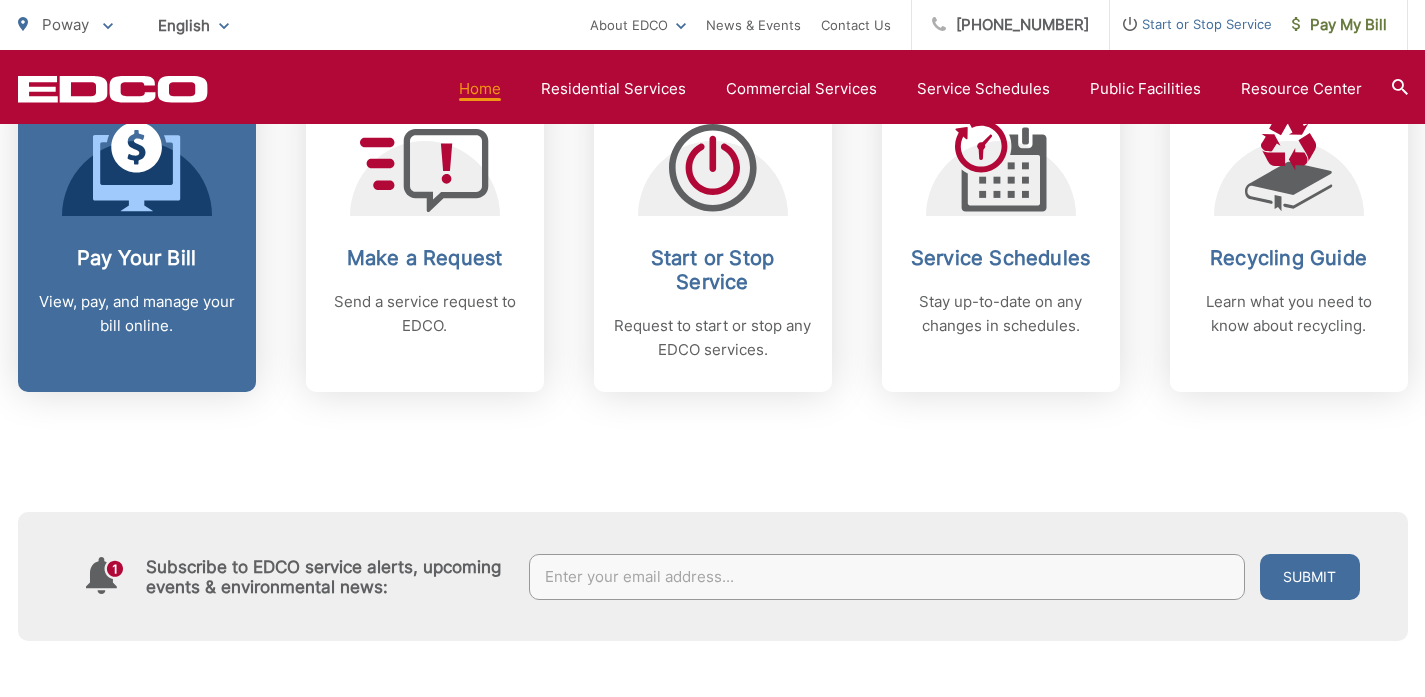 click on "Pay Your Bill" at bounding box center [137, 258] 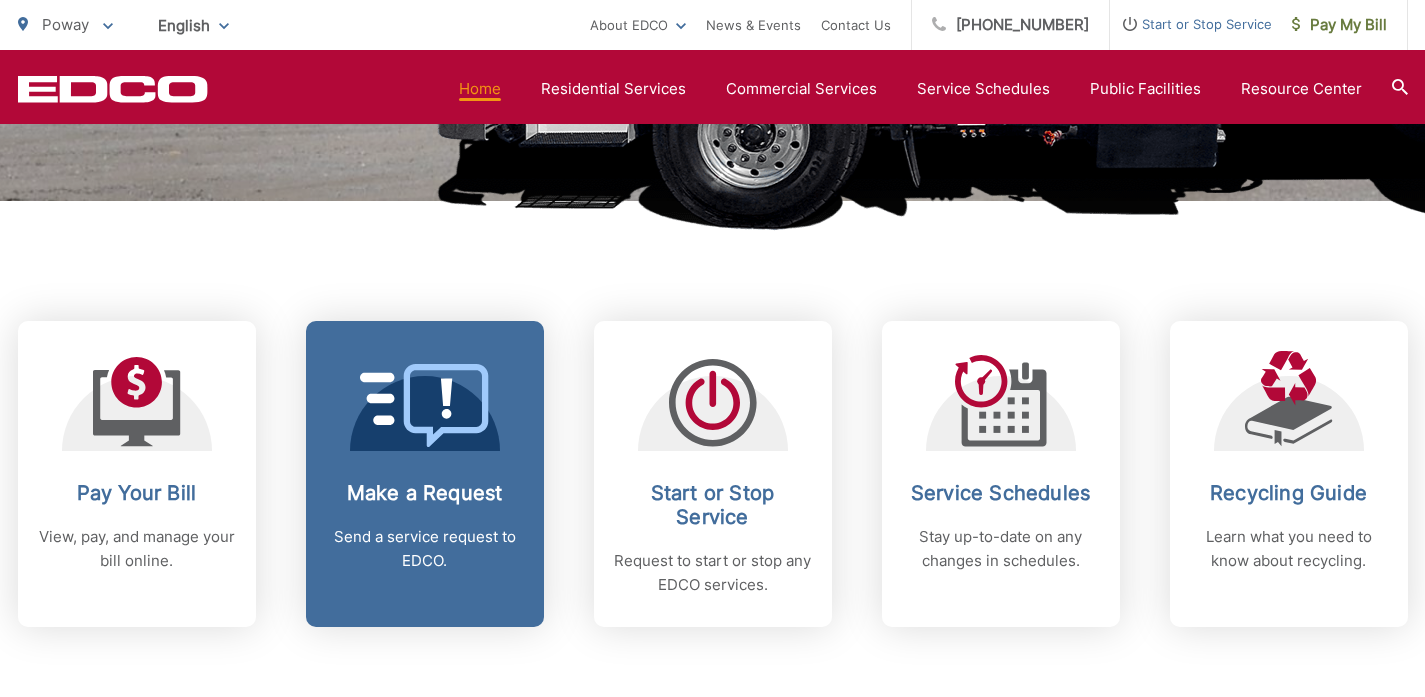 scroll, scrollTop: 671, scrollLeft: 0, axis: vertical 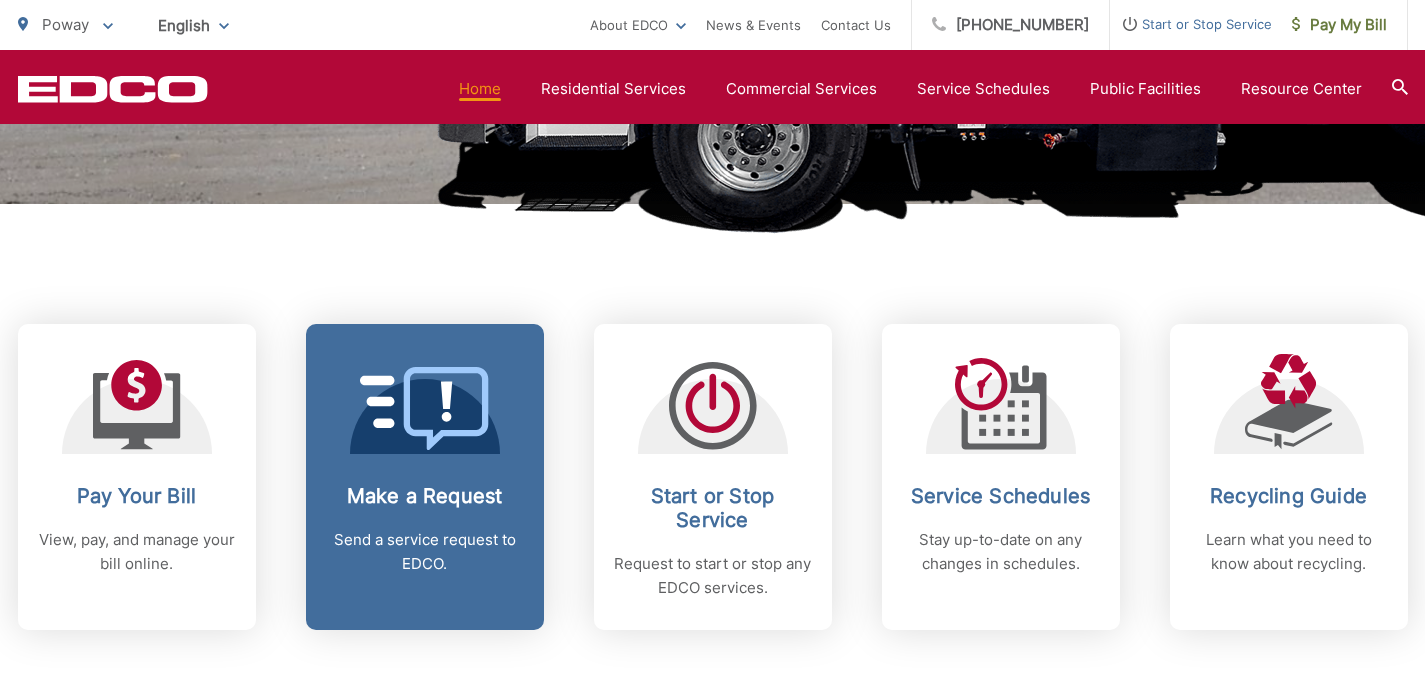 click on "Make a Request" at bounding box center [425, 496] 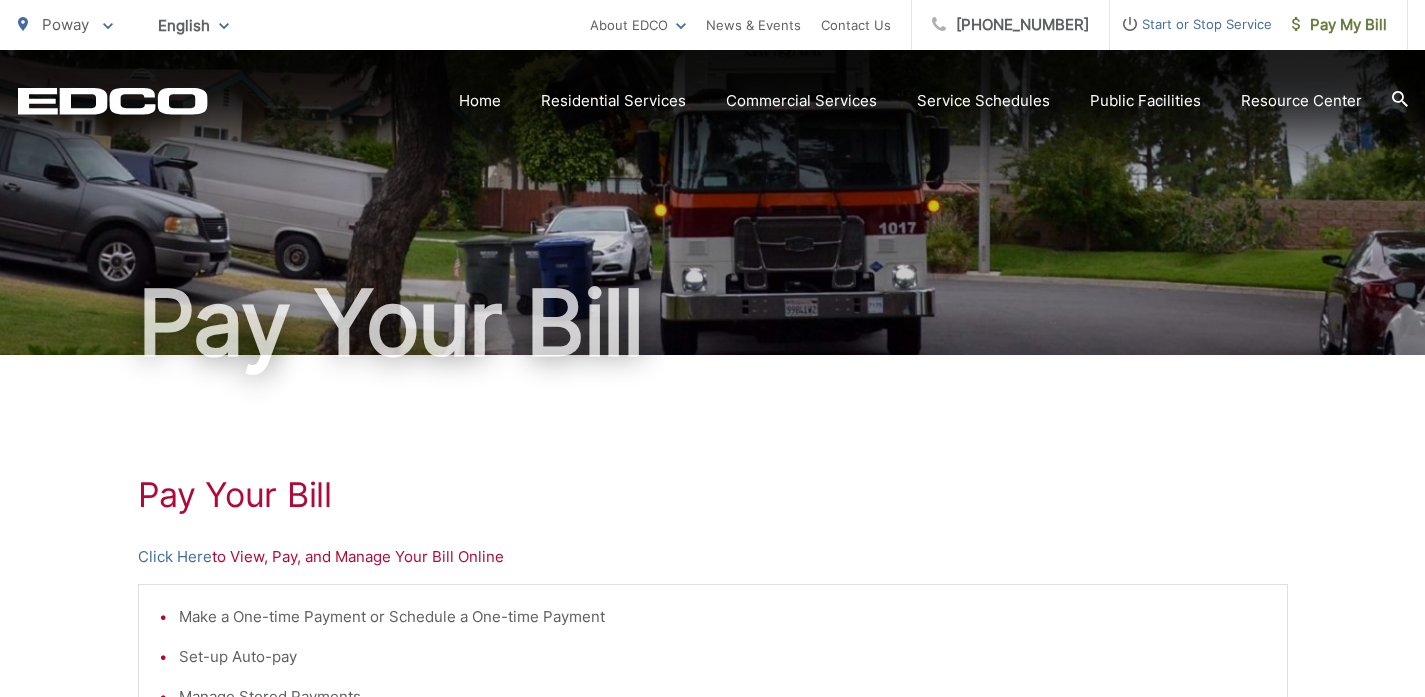 scroll, scrollTop: 48, scrollLeft: 0, axis: vertical 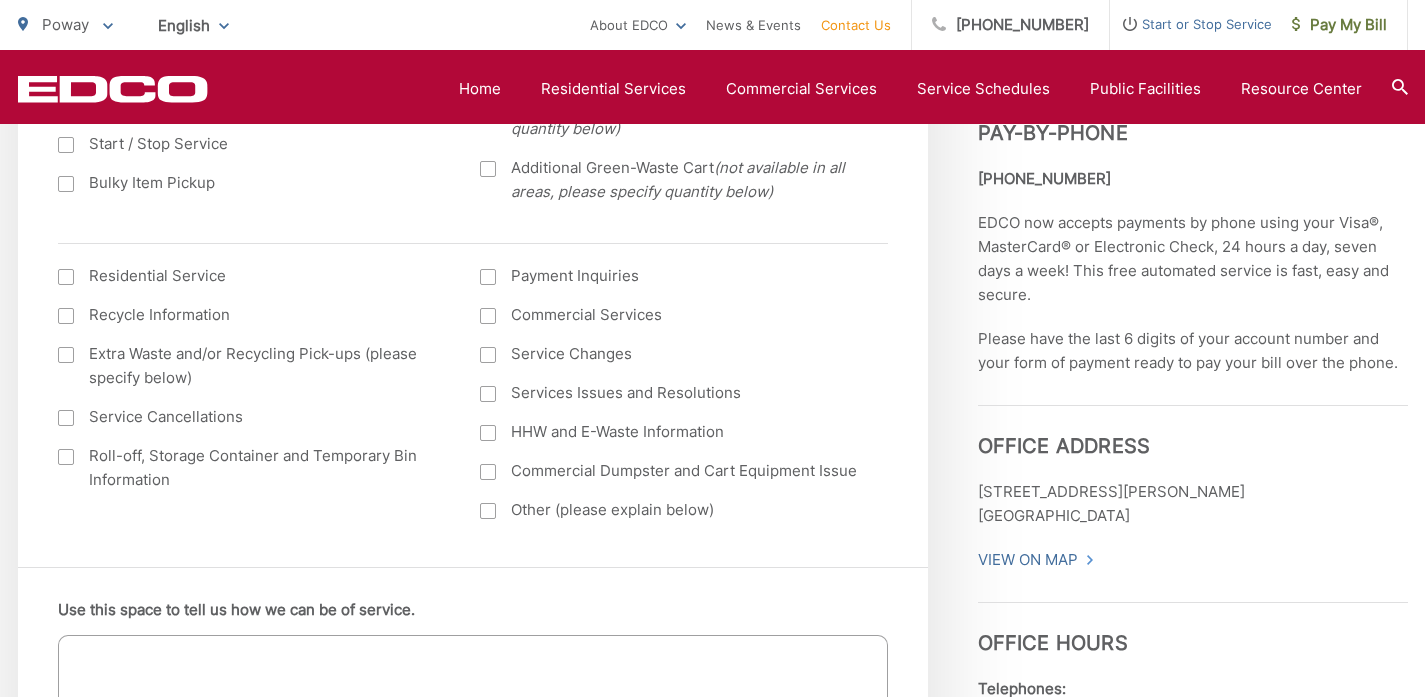 click at bounding box center (488, 511) 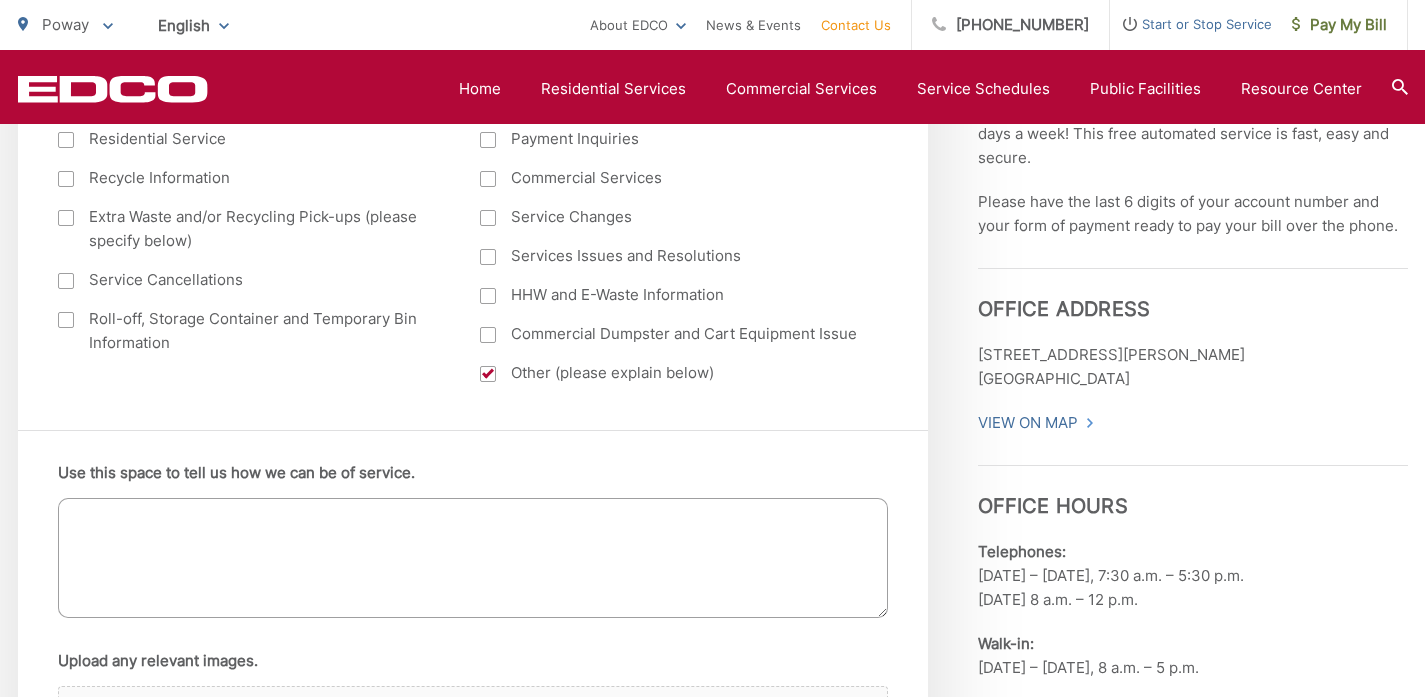 scroll, scrollTop: 999, scrollLeft: 0, axis: vertical 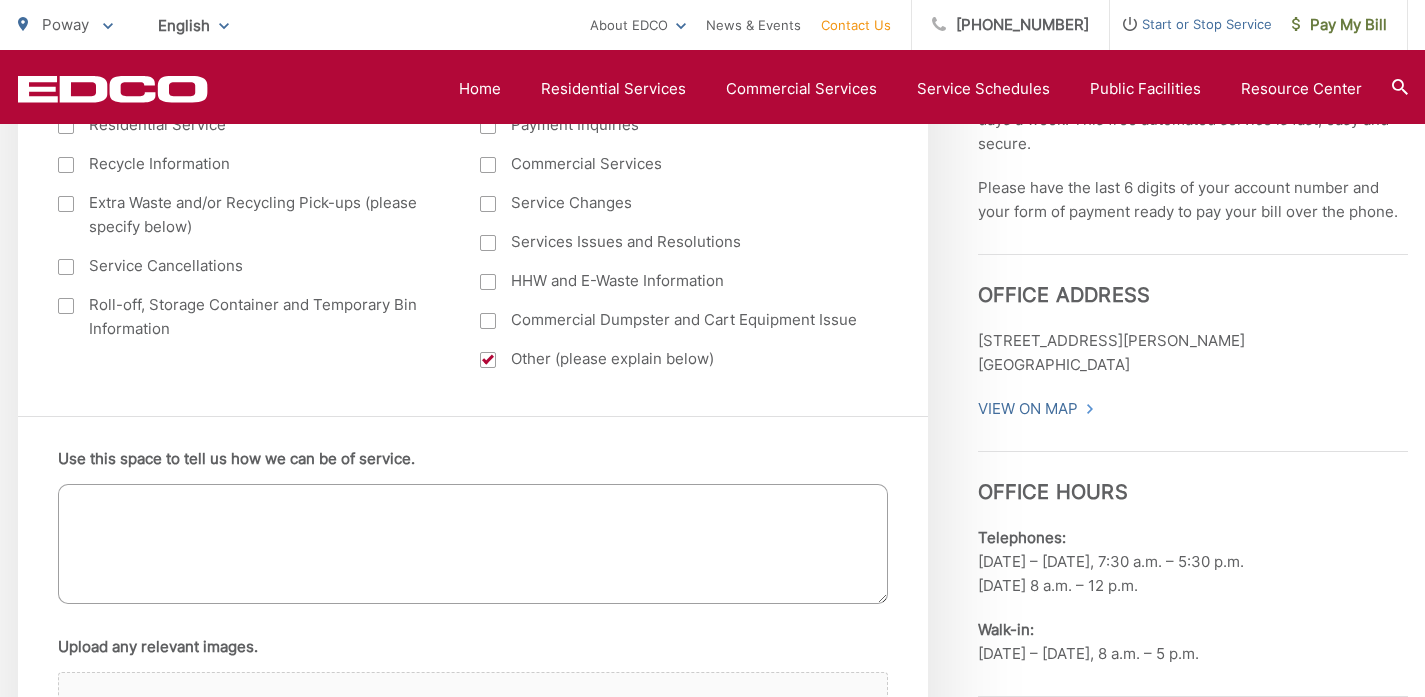 click on "Use this space to tell us how we can be of service." at bounding box center [473, 544] 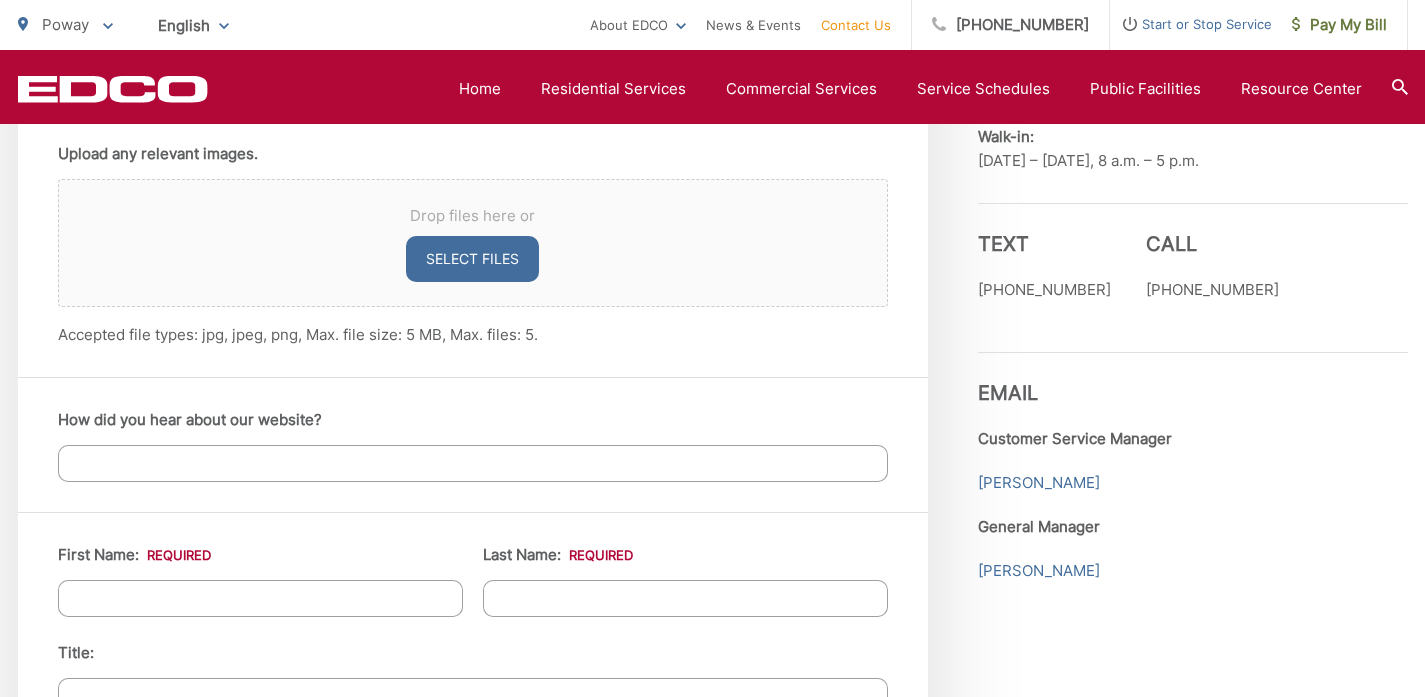 scroll, scrollTop: 1524, scrollLeft: 0, axis: vertical 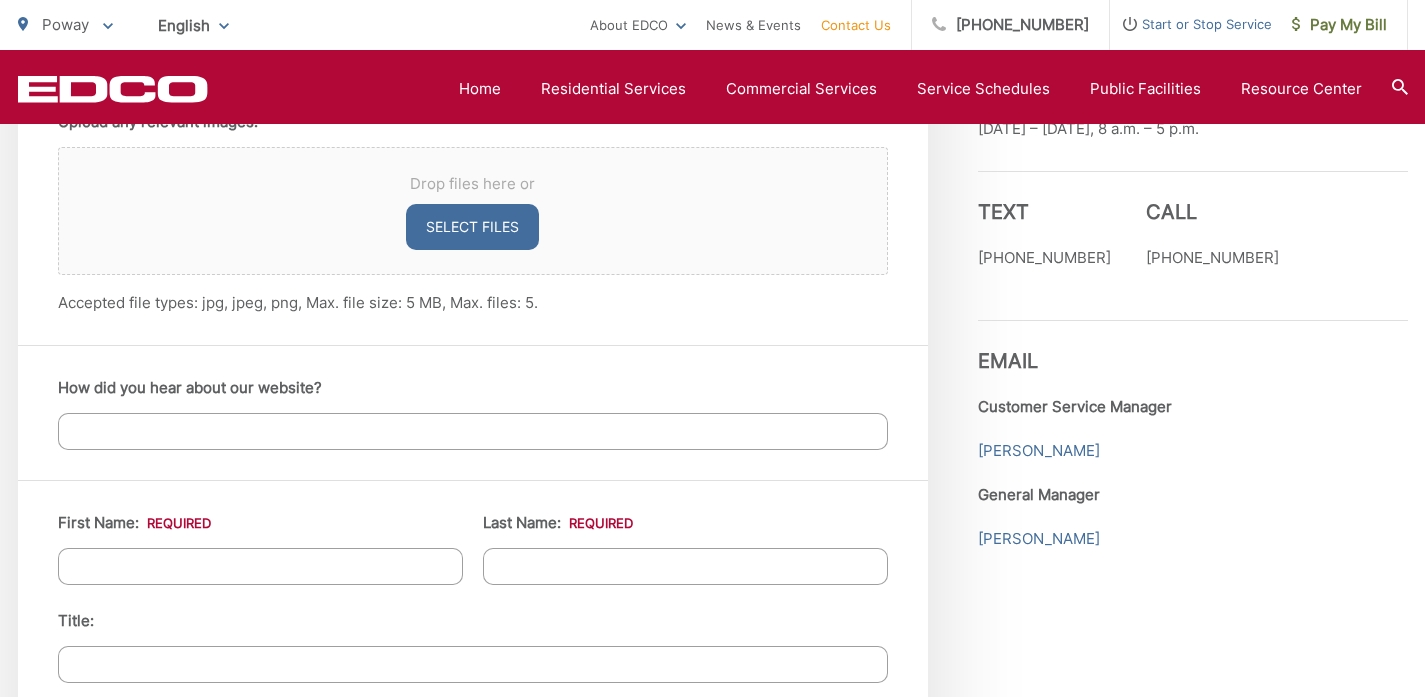 type on "Please send future invoices for [STREET_ADDRESS] to our new address: [STREET_ADDRESS][PERSON_NAME]. Thank you!" 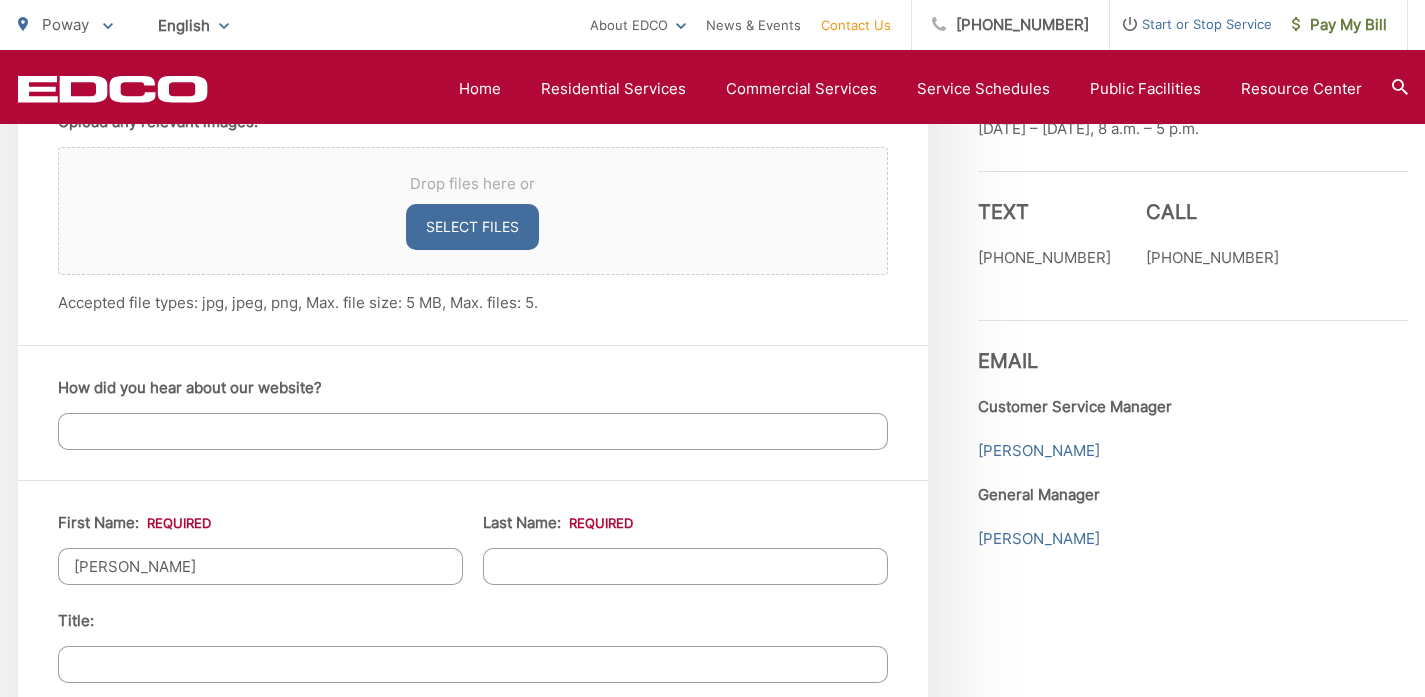type on "[PERSON_NAME]" 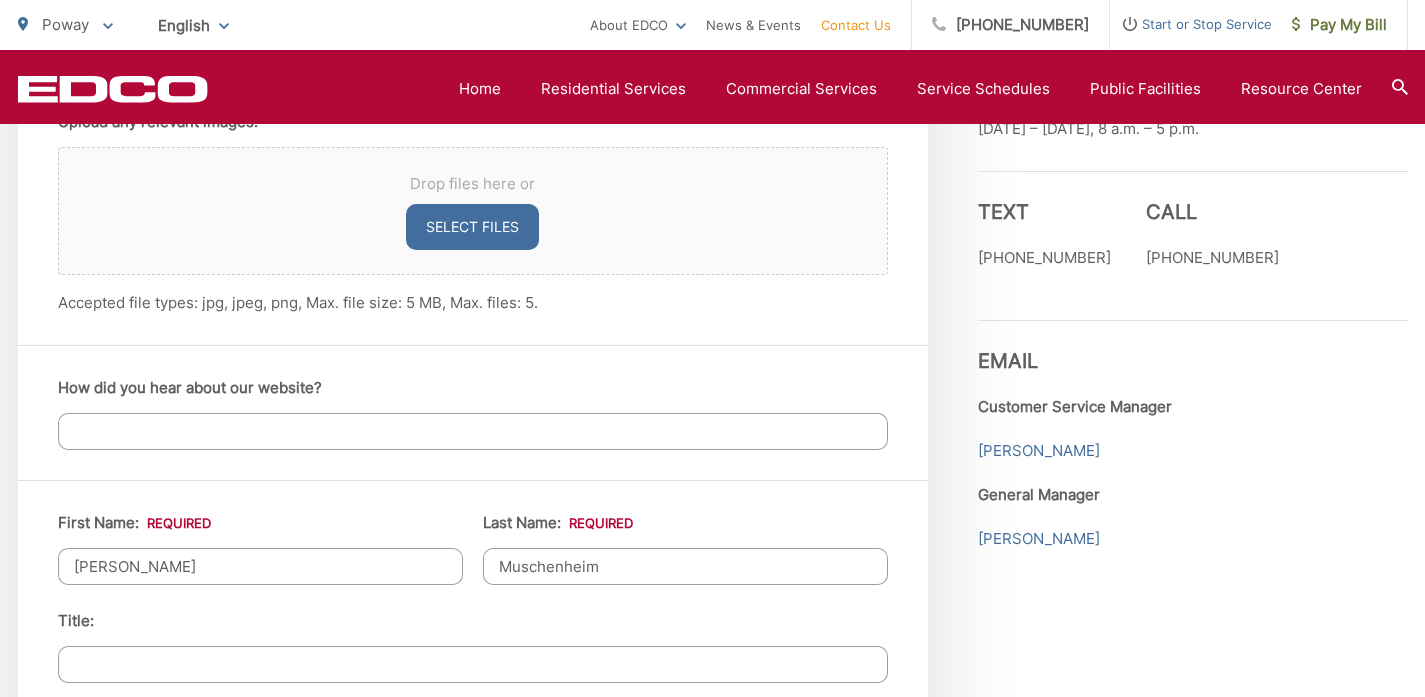 type on "Muschenheim" 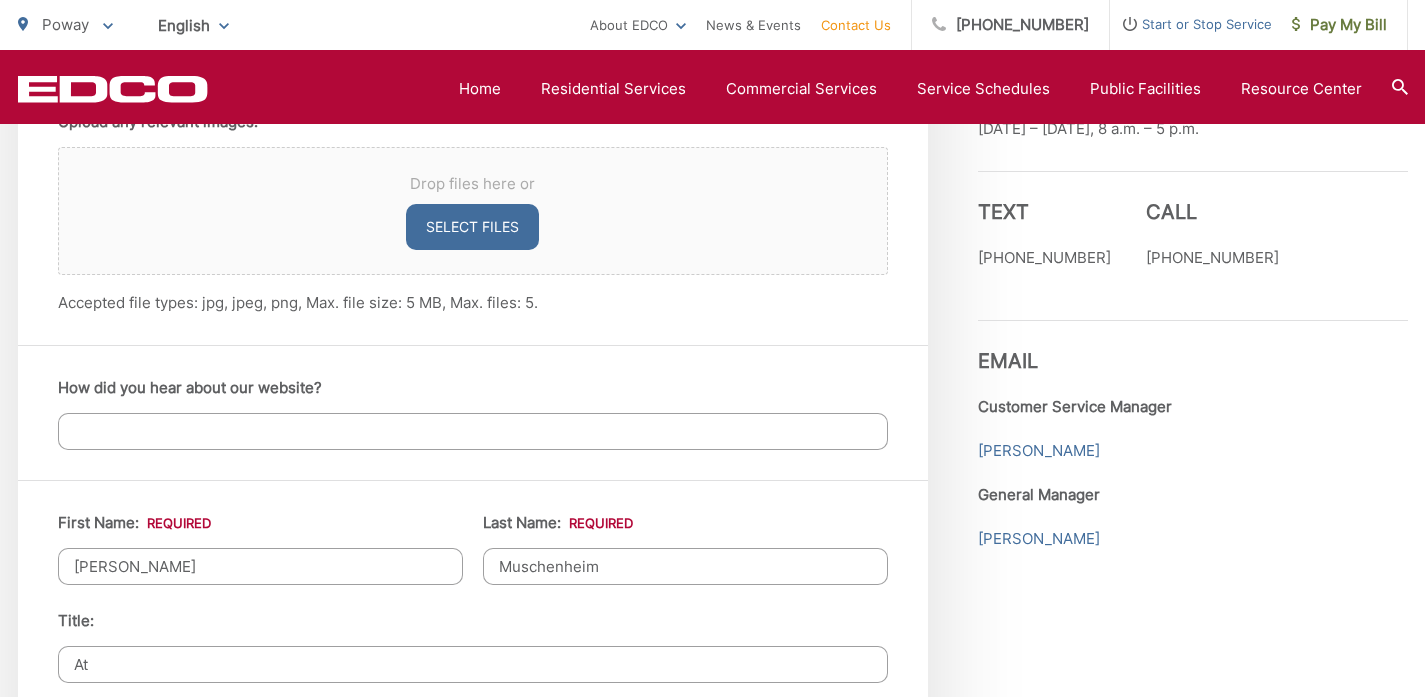 type on "A" 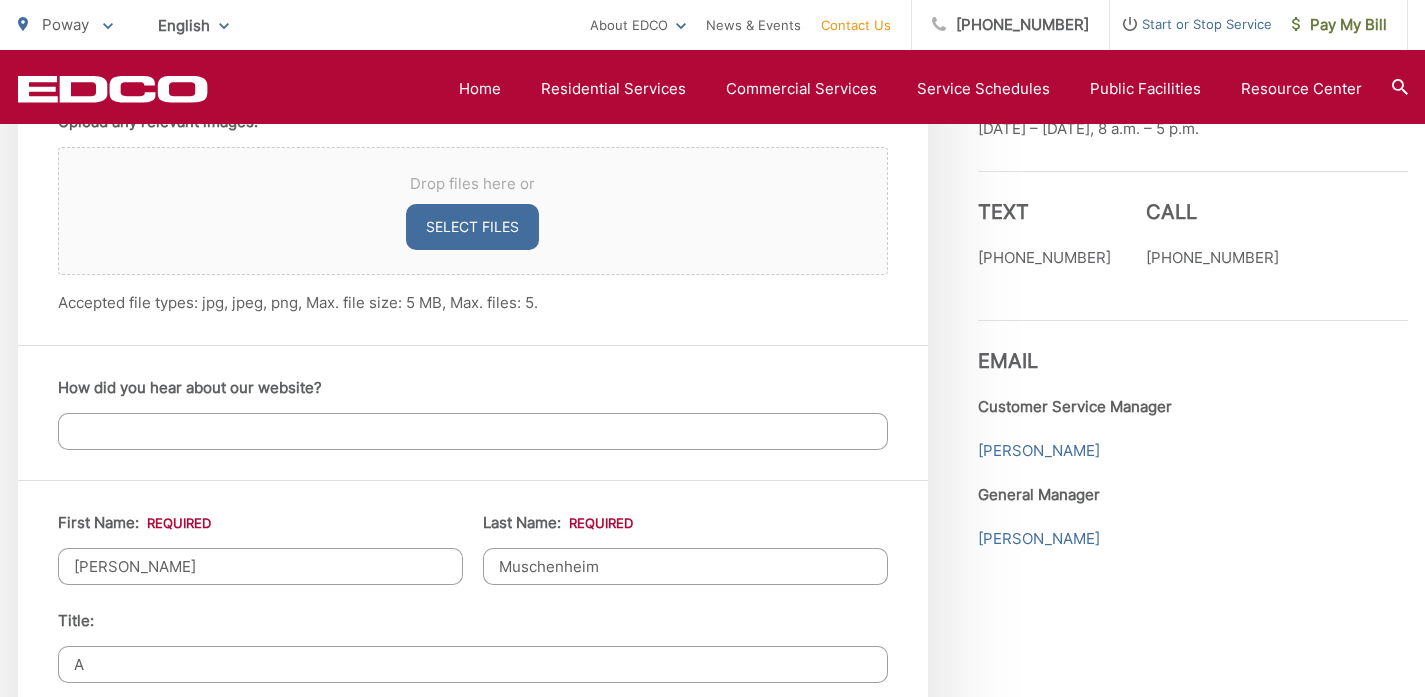 type 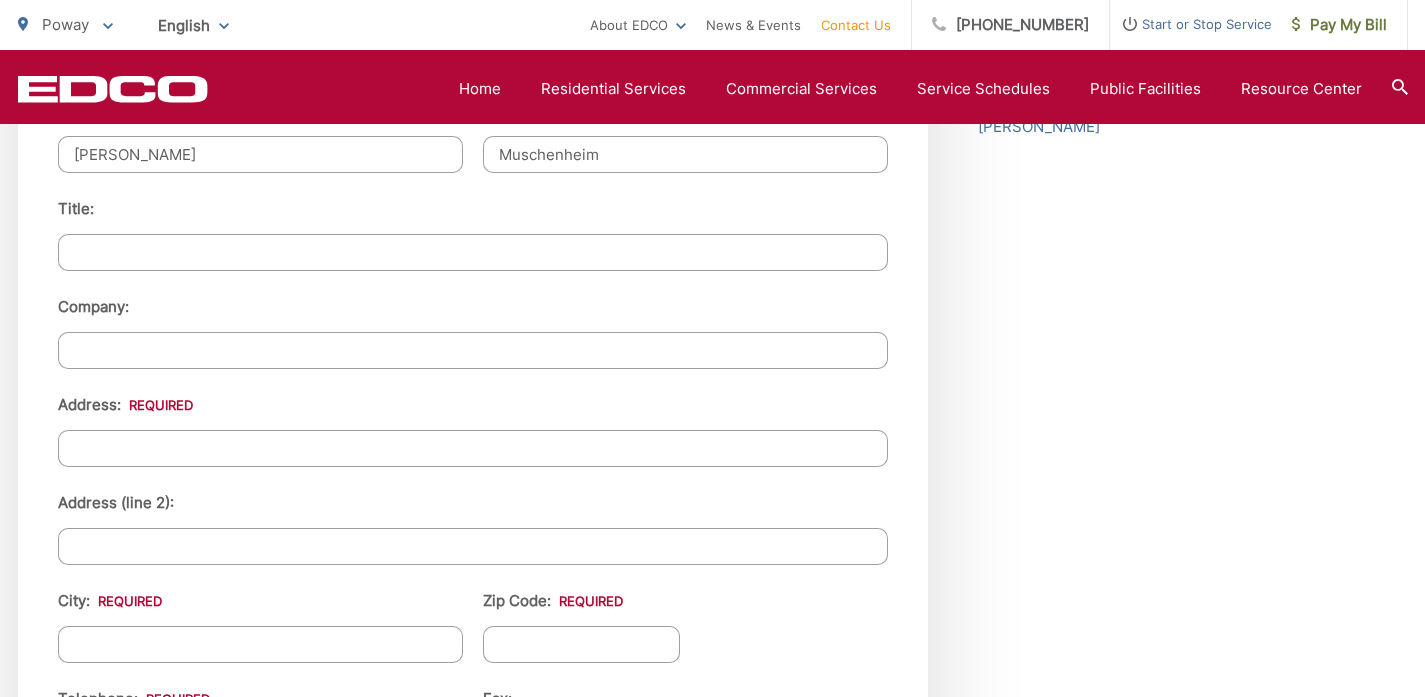 scroll, scrollTop: 1947, scrollLeft: 0, axis: vertical 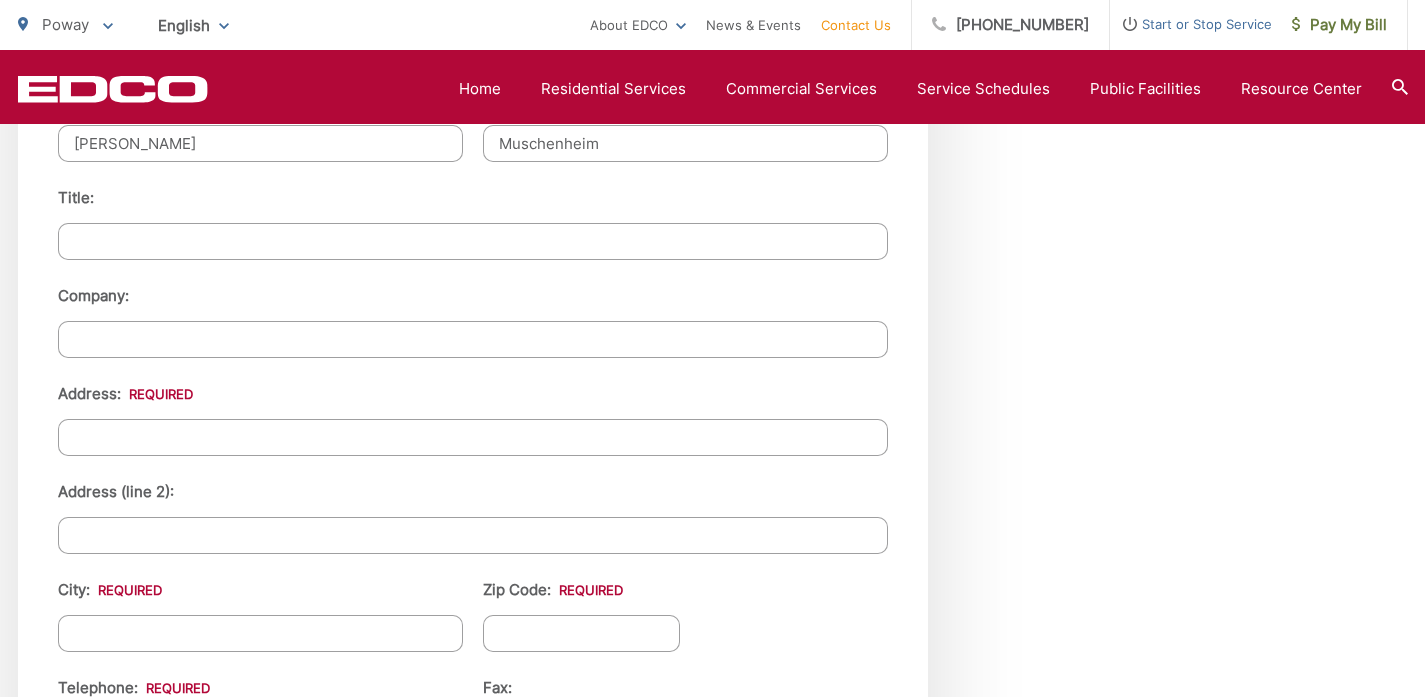 click on "Address: *" at bounding box center [473, 437] 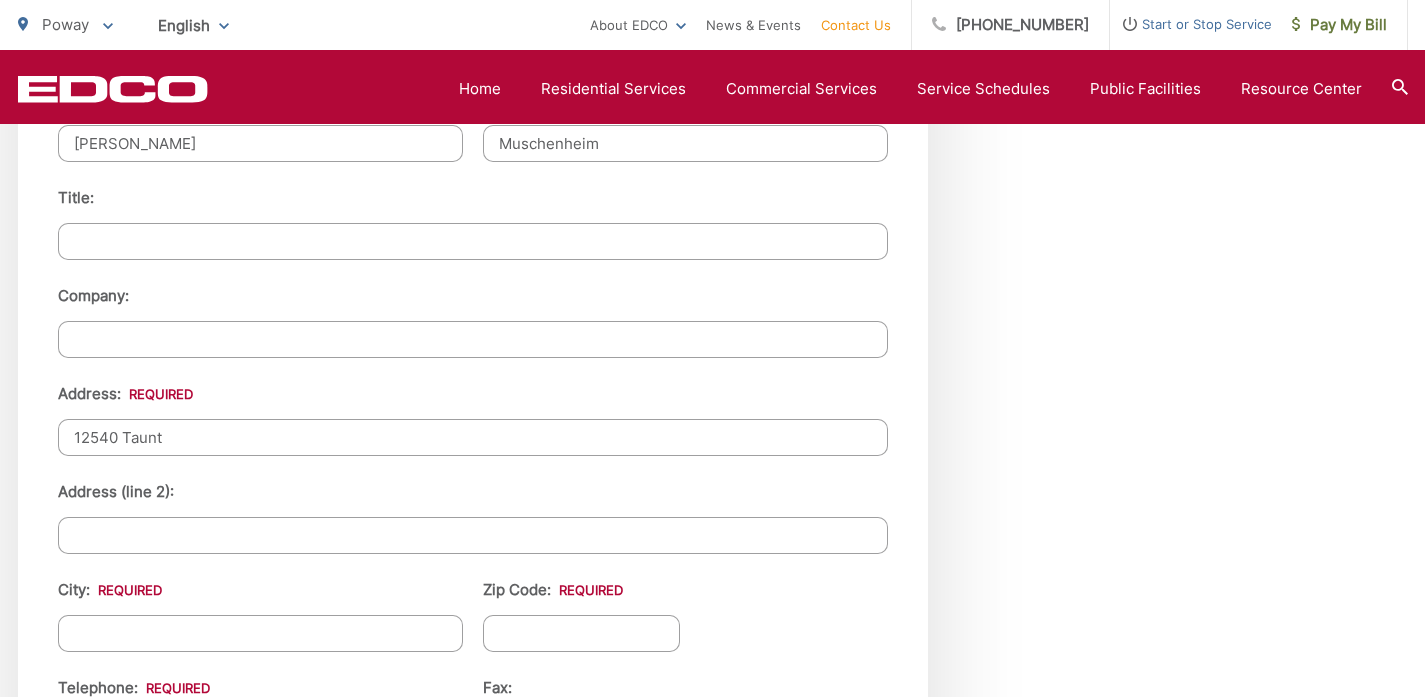 type on "[STREET_ADDRESS]" 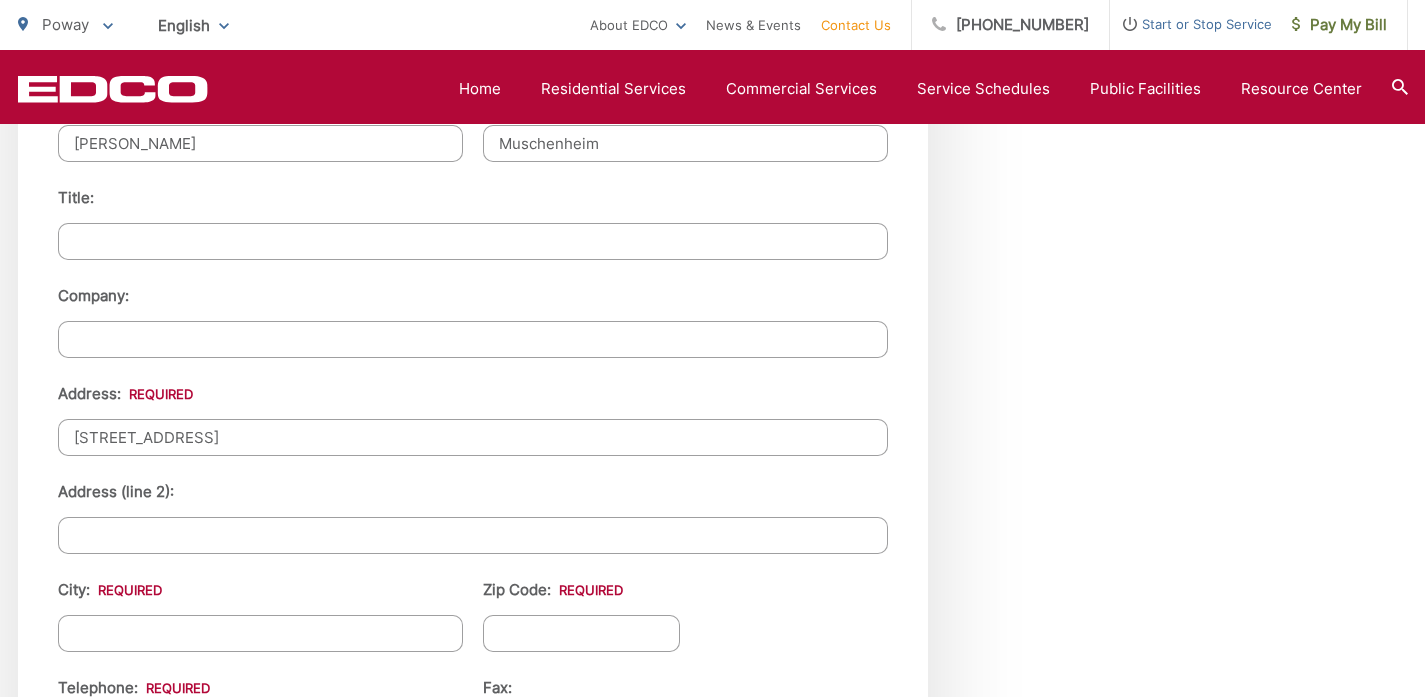 type on "Poway" 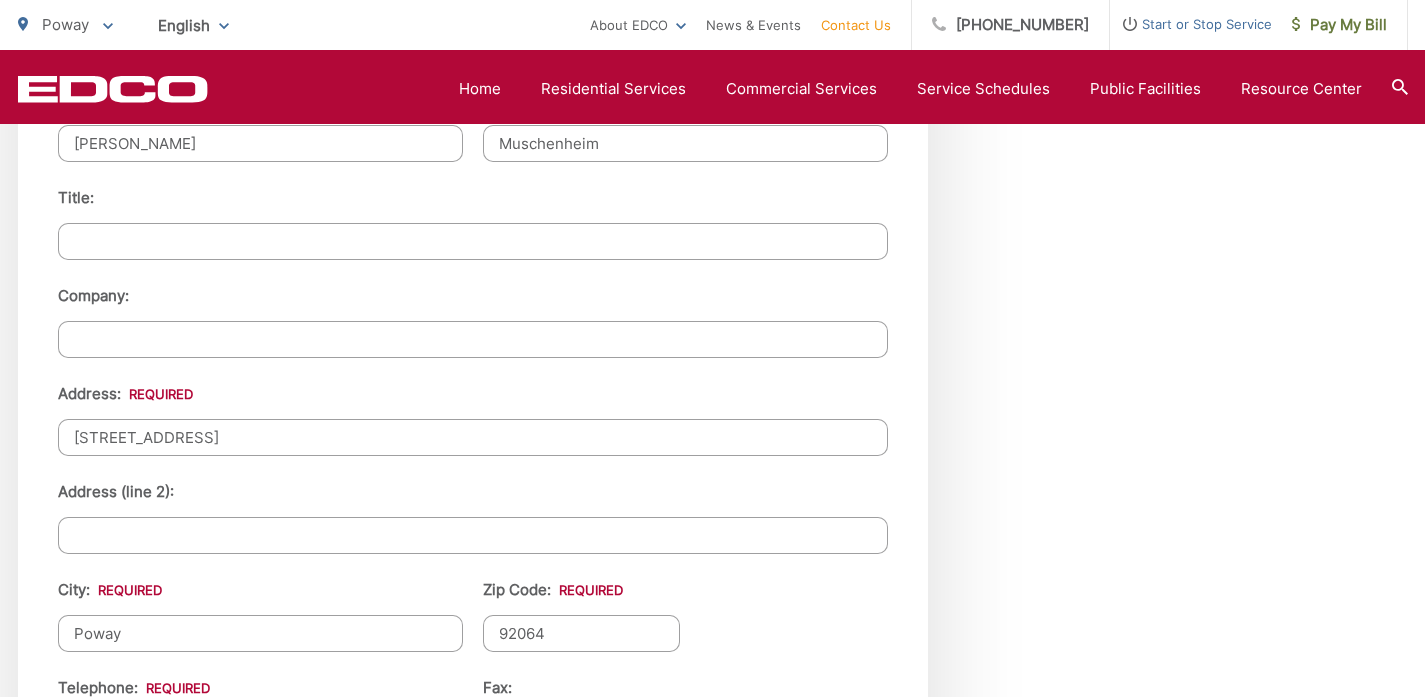 type on "8082539771" 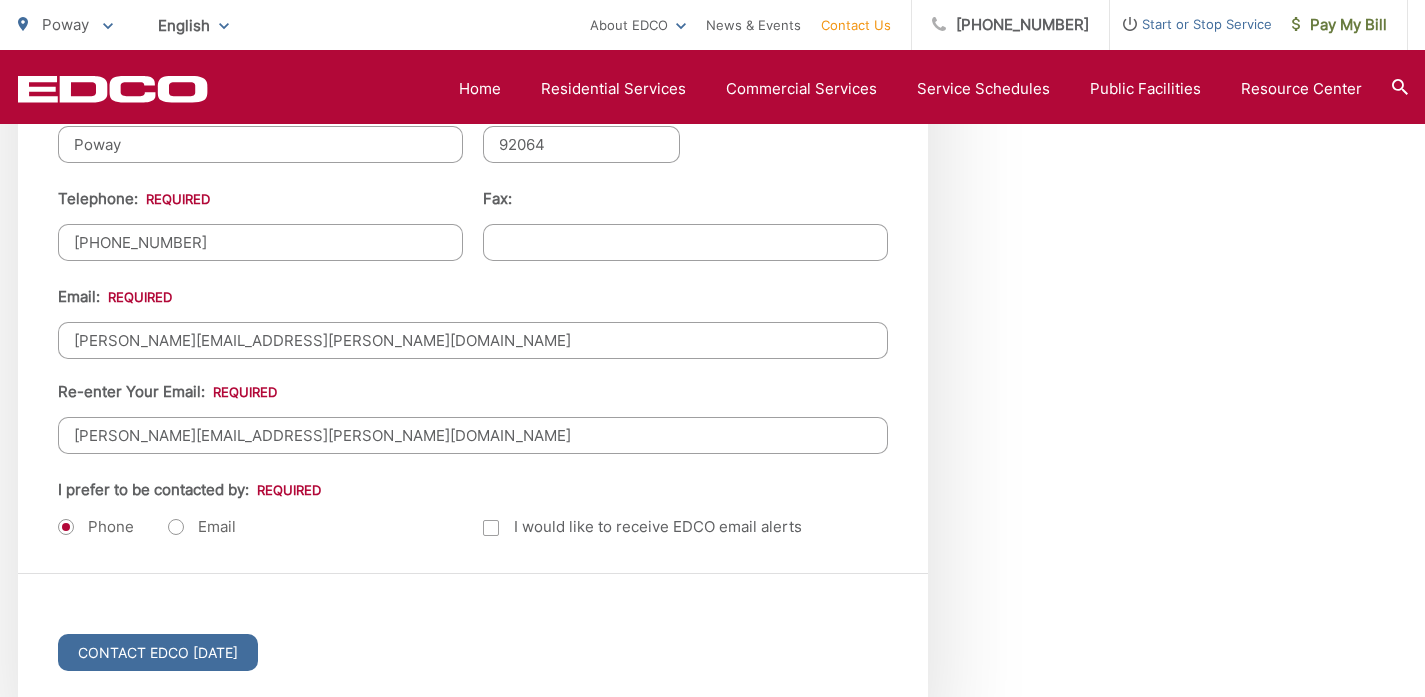 scroll, scrollTop: 2442, scrollLeft: 0, axis: vertical 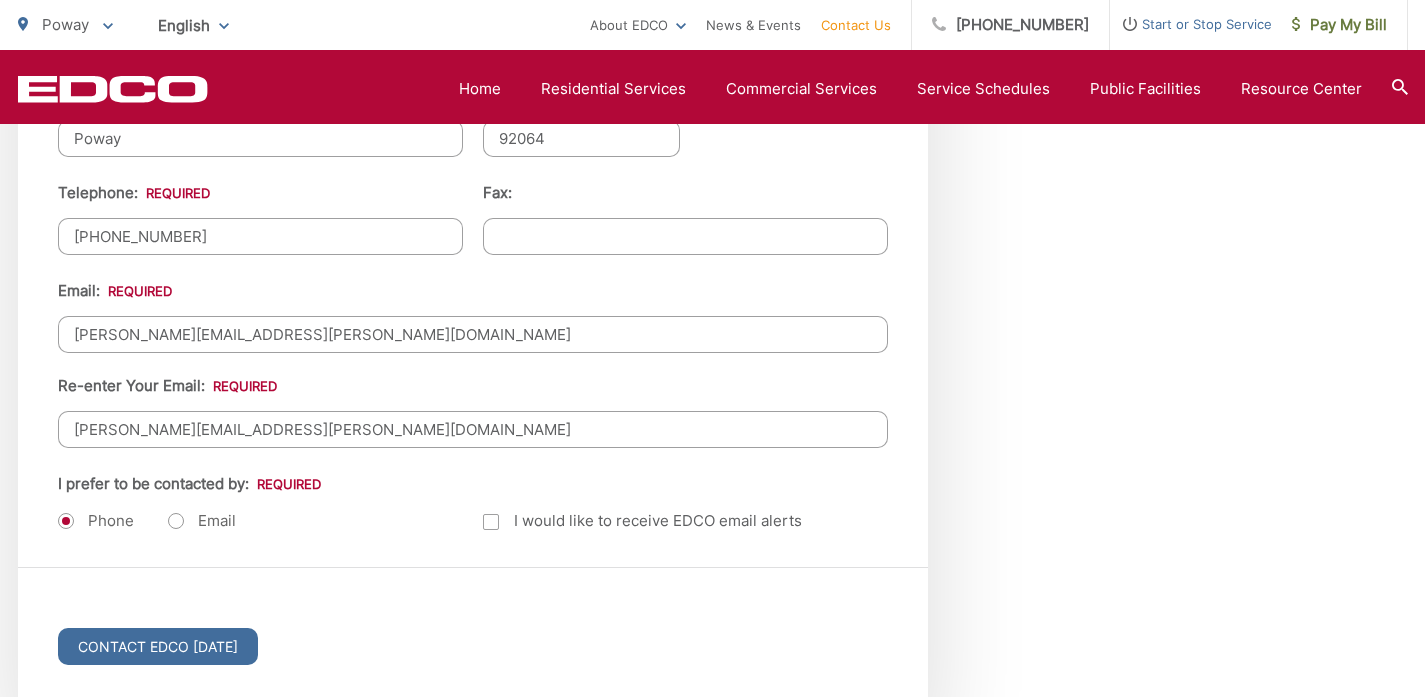 click on "Email" at bounding box center (202, 521) 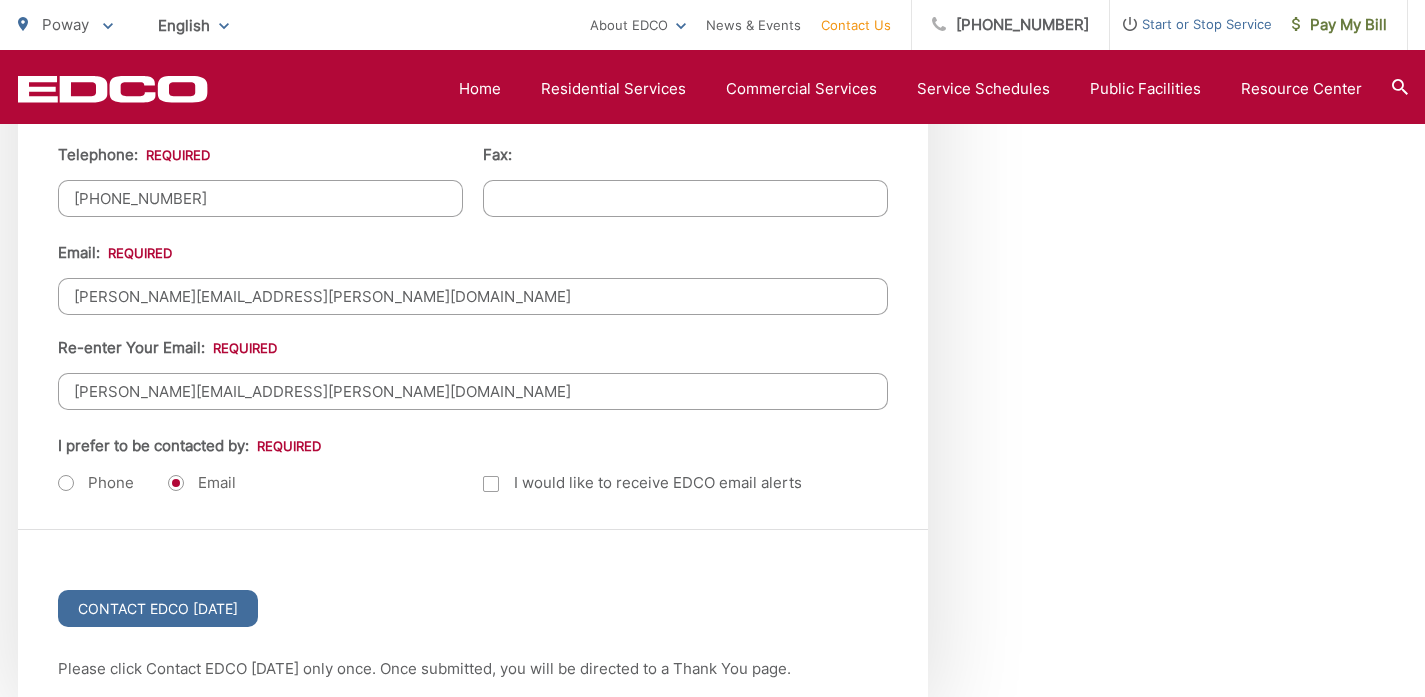 scroll, scrollTop: 2484, scrollLeft: 0, axis: vertical 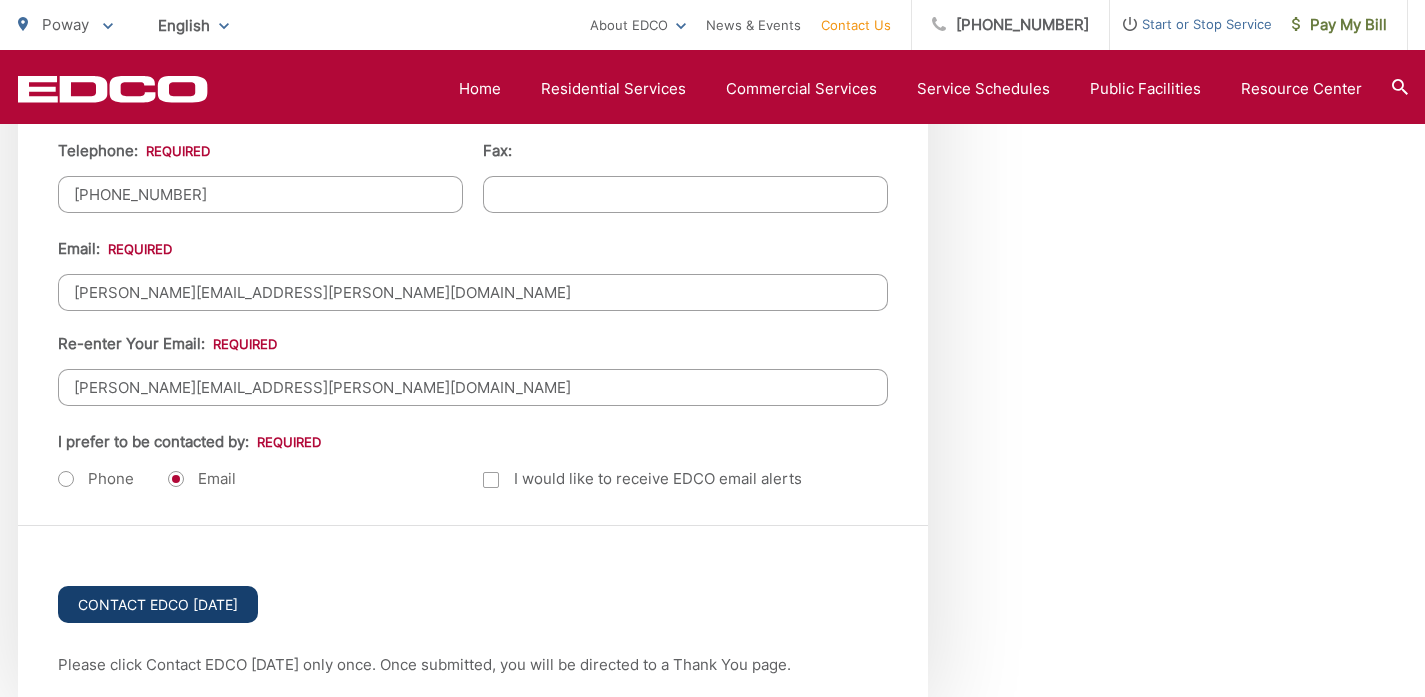 click on "Contact EDCO [DATE]" at bounding box center [158, 604] 